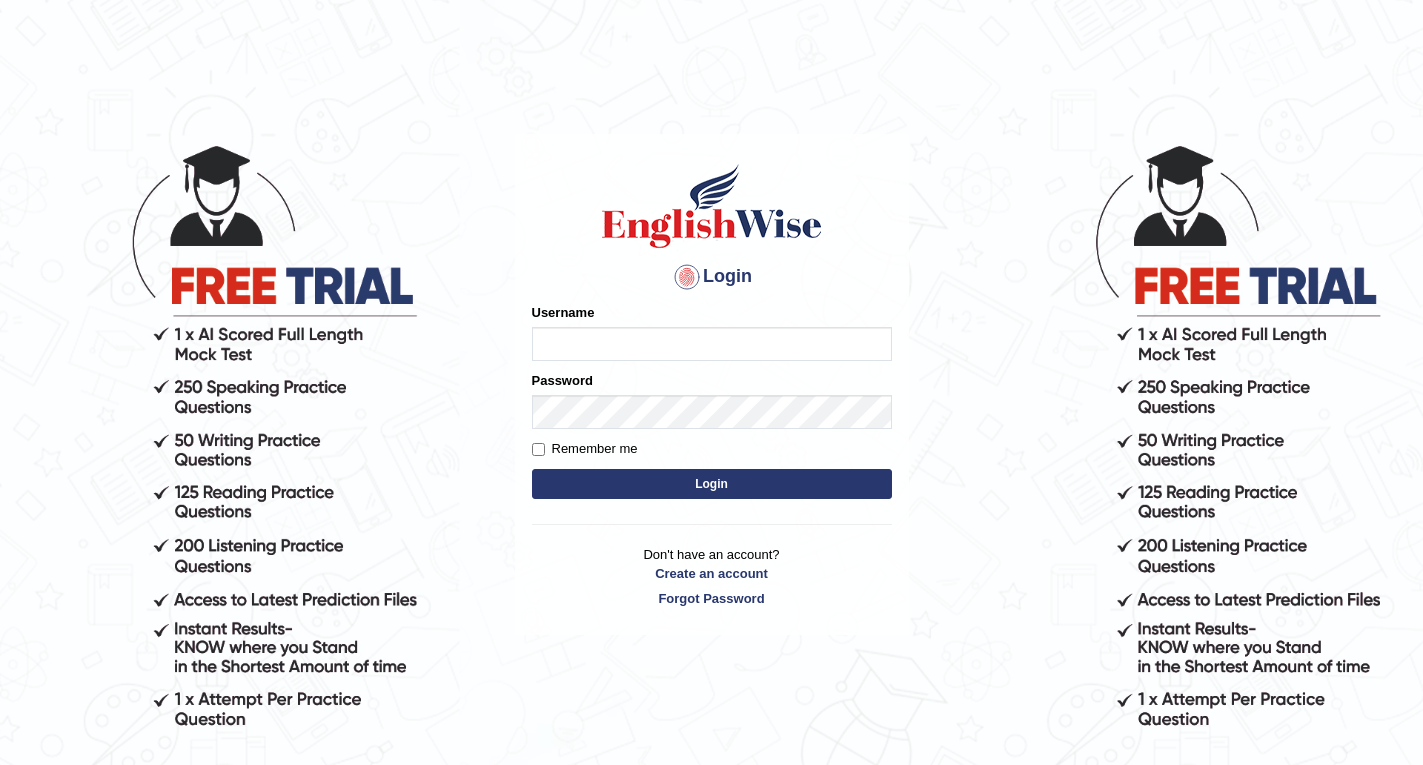 scroll, scrollTop: 0, scrollLeft: 0, axis: both 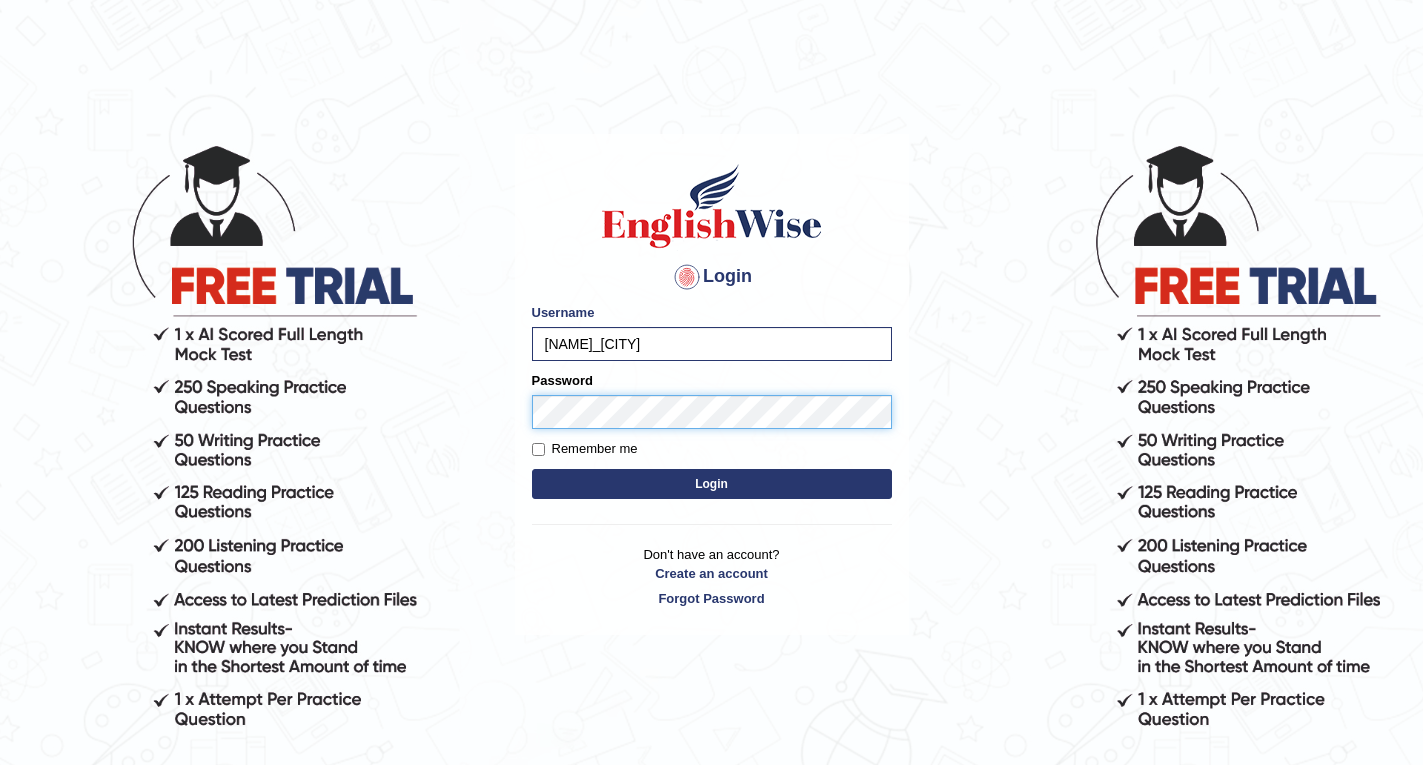 click on "Login" at bounding box center (712, 484) 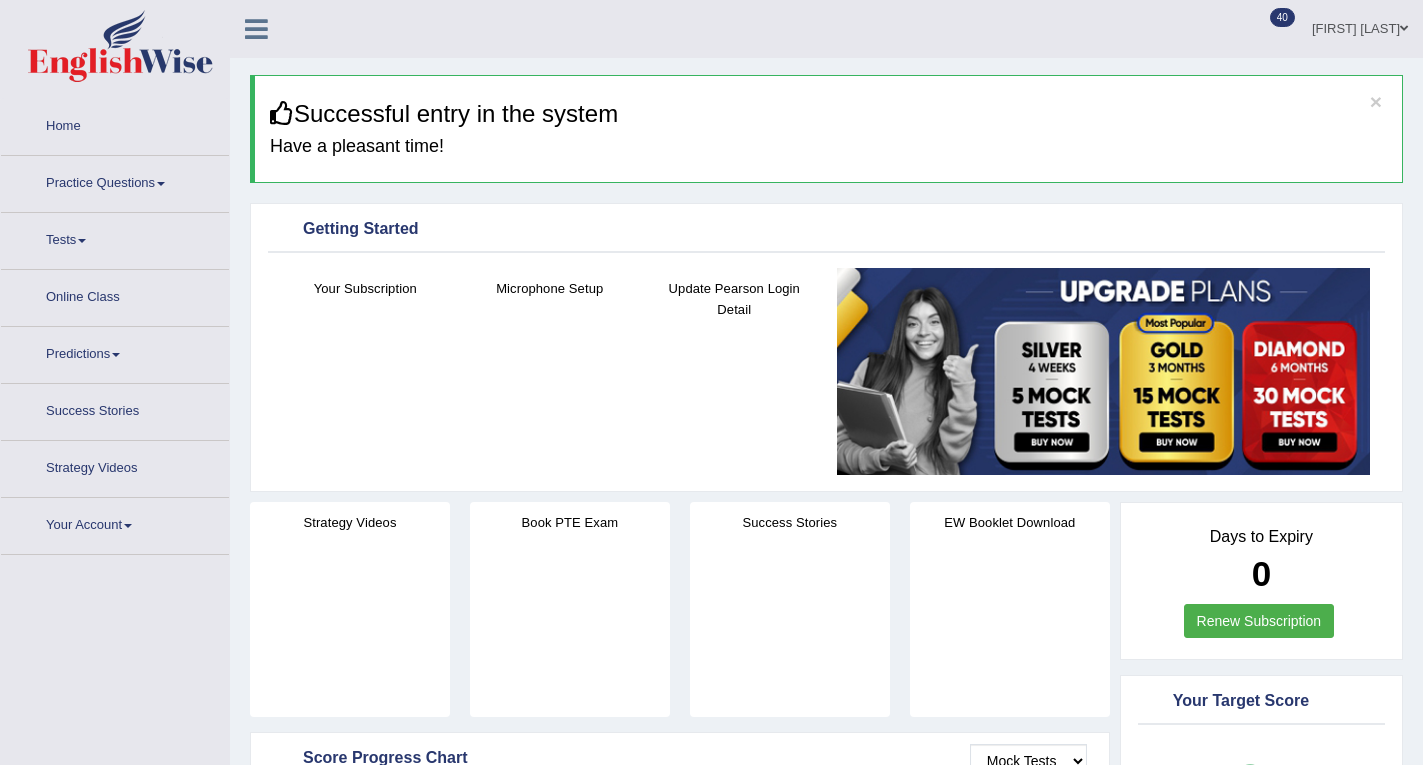 scroll, scrollTop: 0, scrollLeft: 0, axis: both 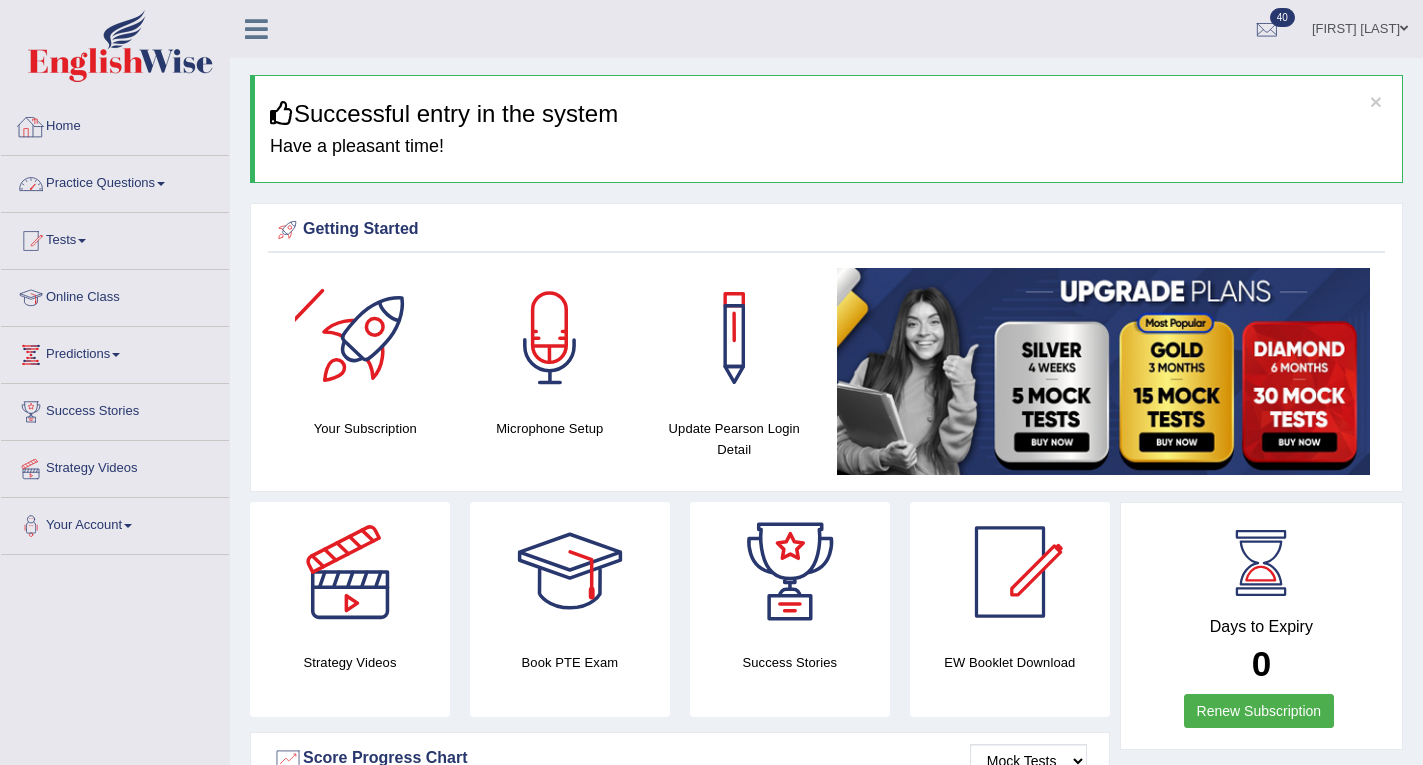 click on "Practice Questions" at bounding box center [115, 181] 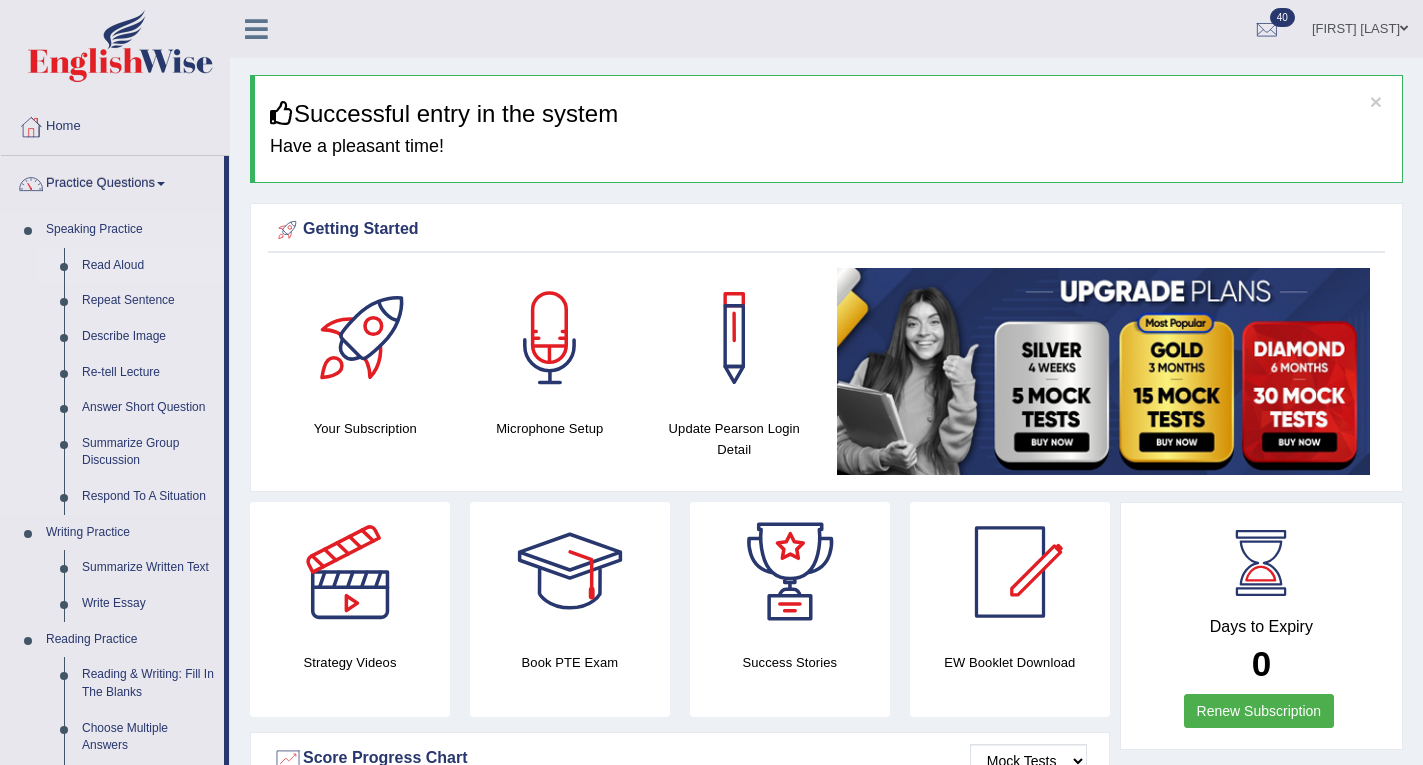 click on "Read Aloud" at bounding box center (148, 266) 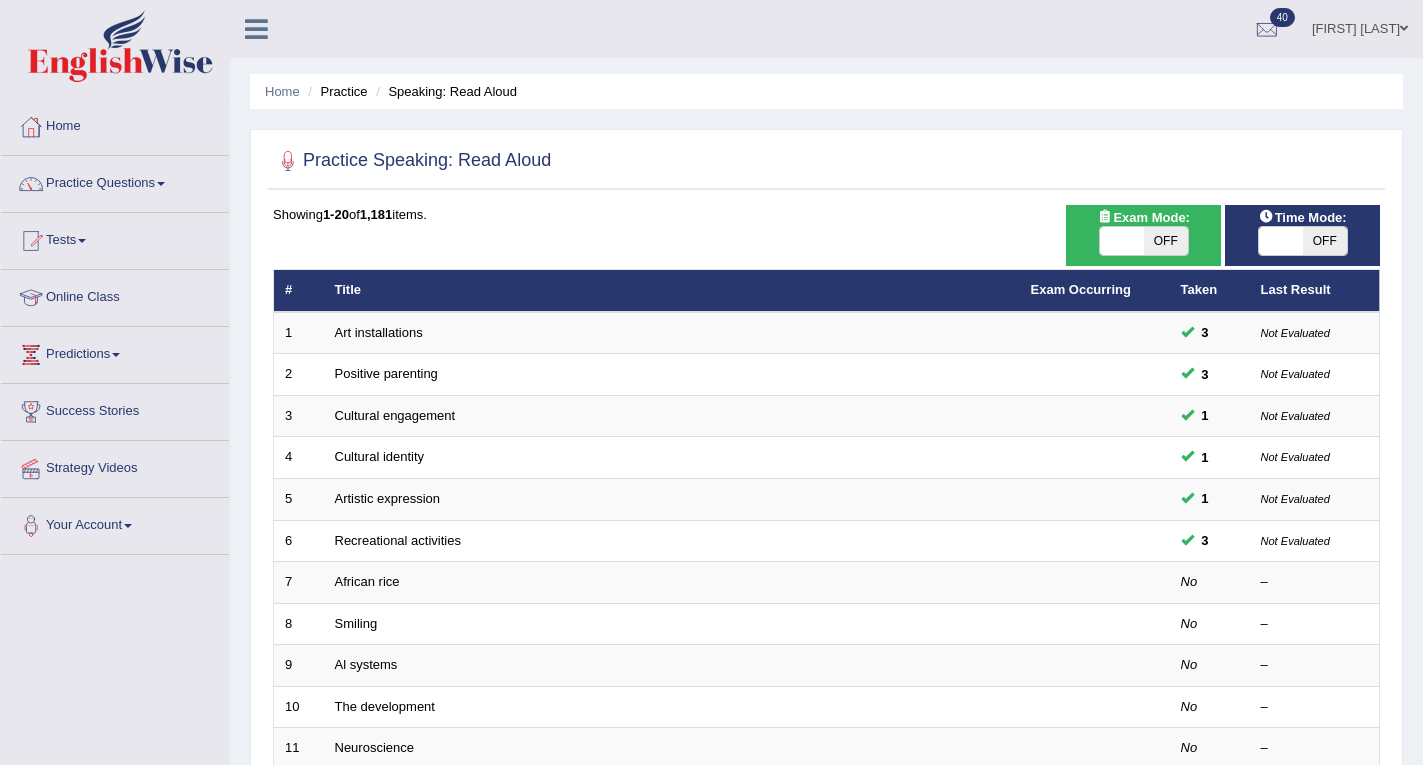 scroll, scrollTop: 0, scrollLeft: 0, axis: both 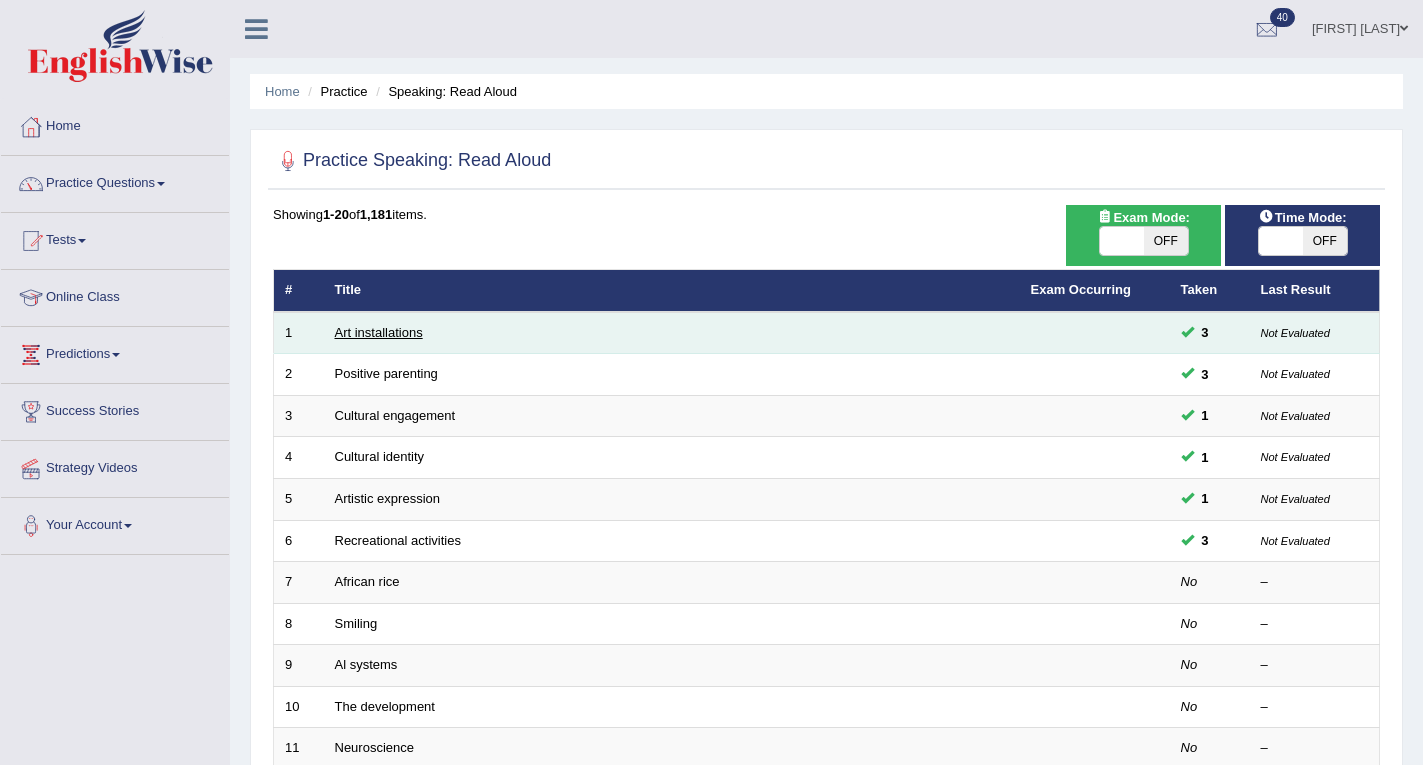 click on "Art installations" at bounding box center [379, 332] 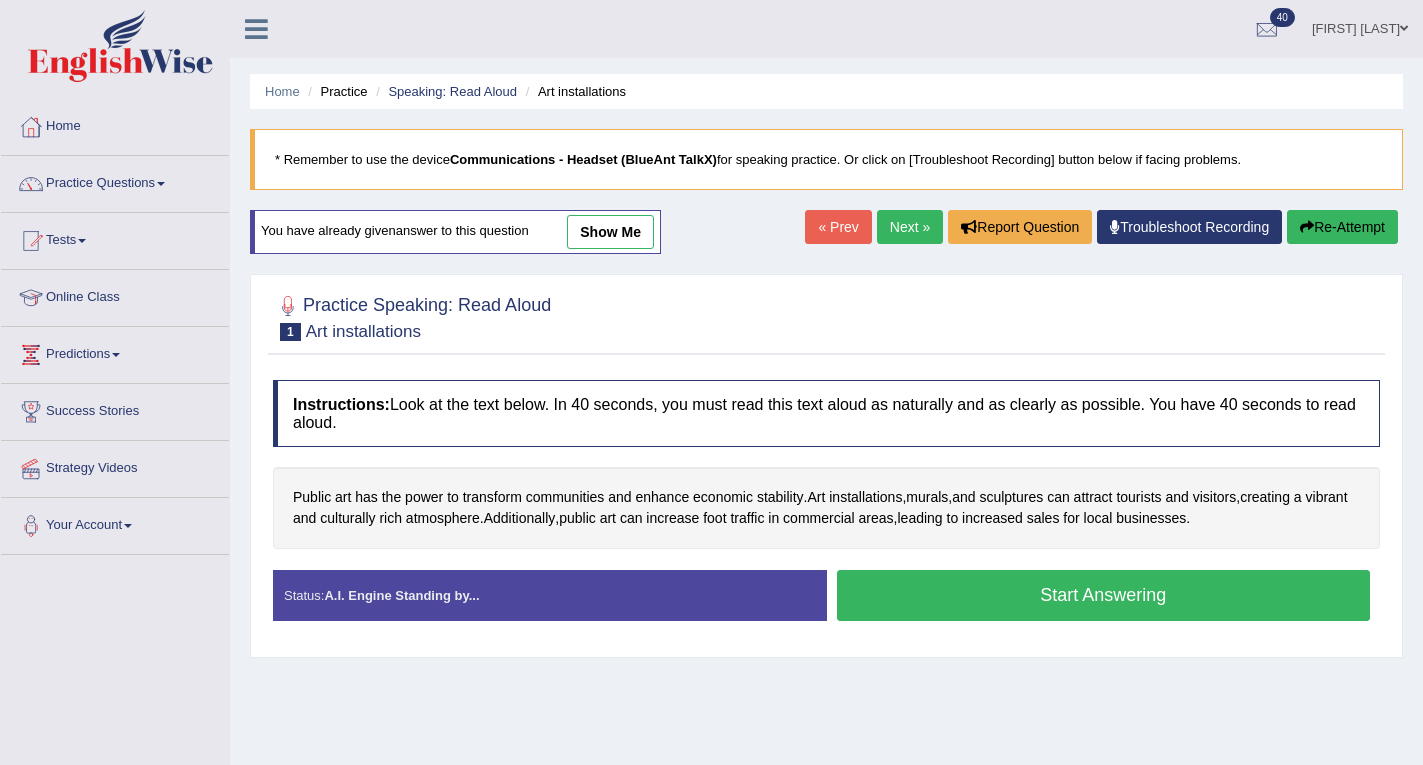 scroll, scrollTop: 0, scrollLeft: 0, axis: both 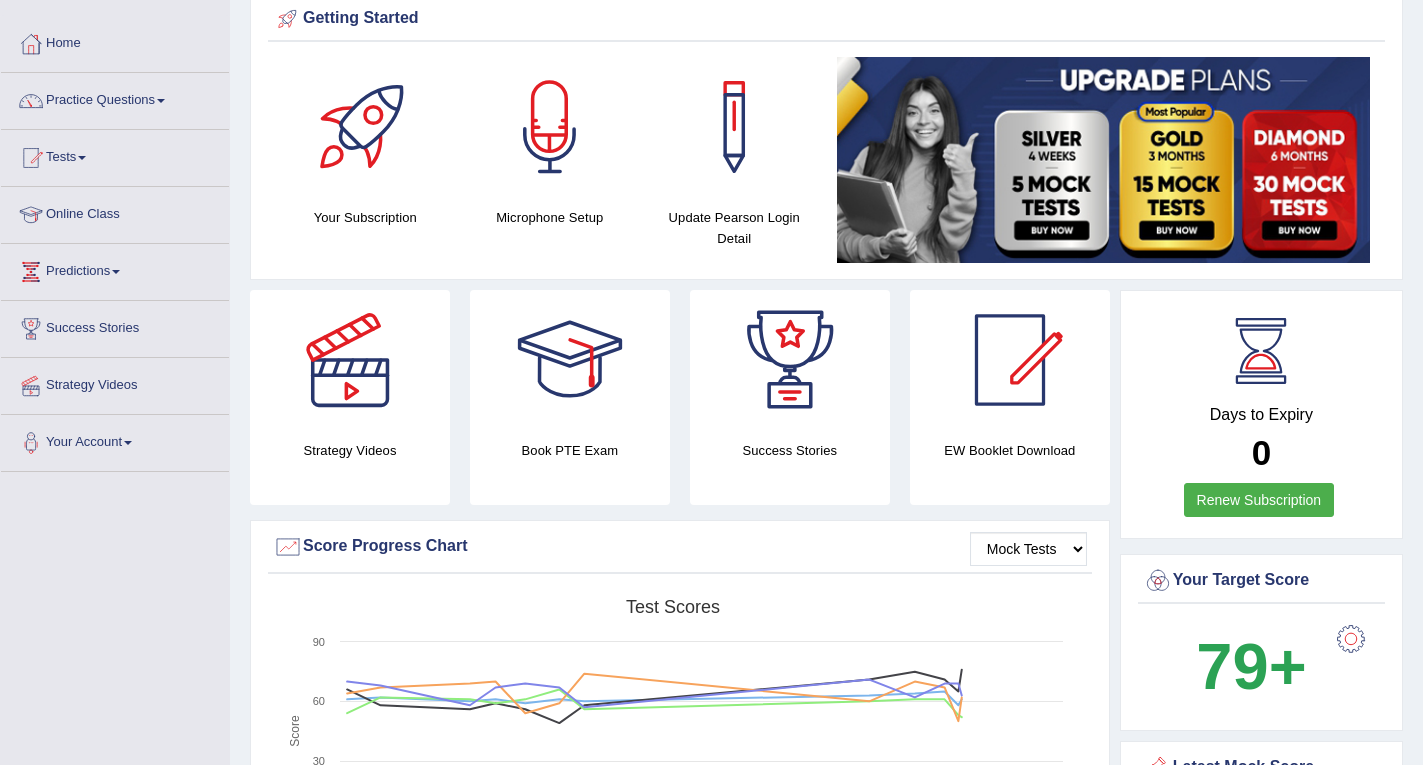 click on "Renew Subscription" at bounding box center [1259, 500] 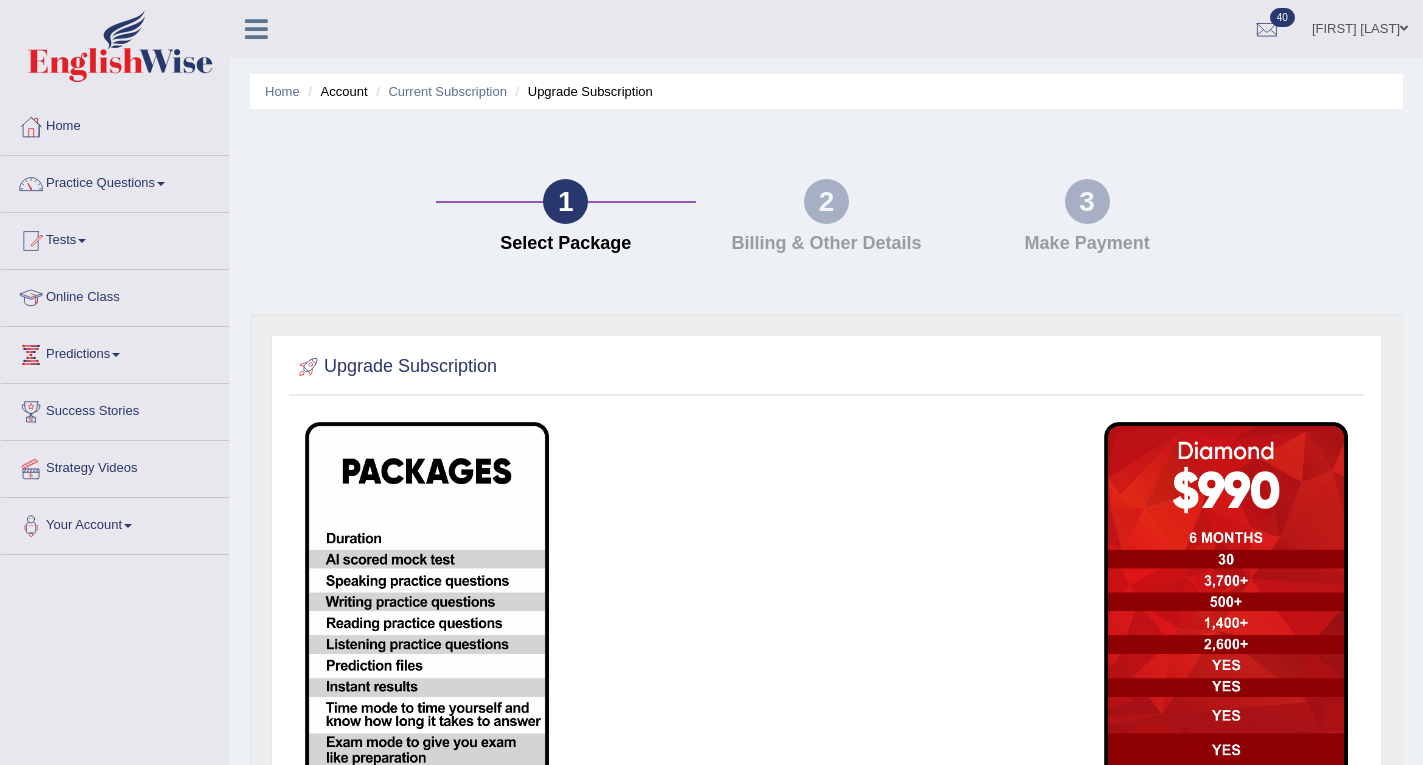 scroll, scrollTop: 0, scrollLeft: 0, axis: both 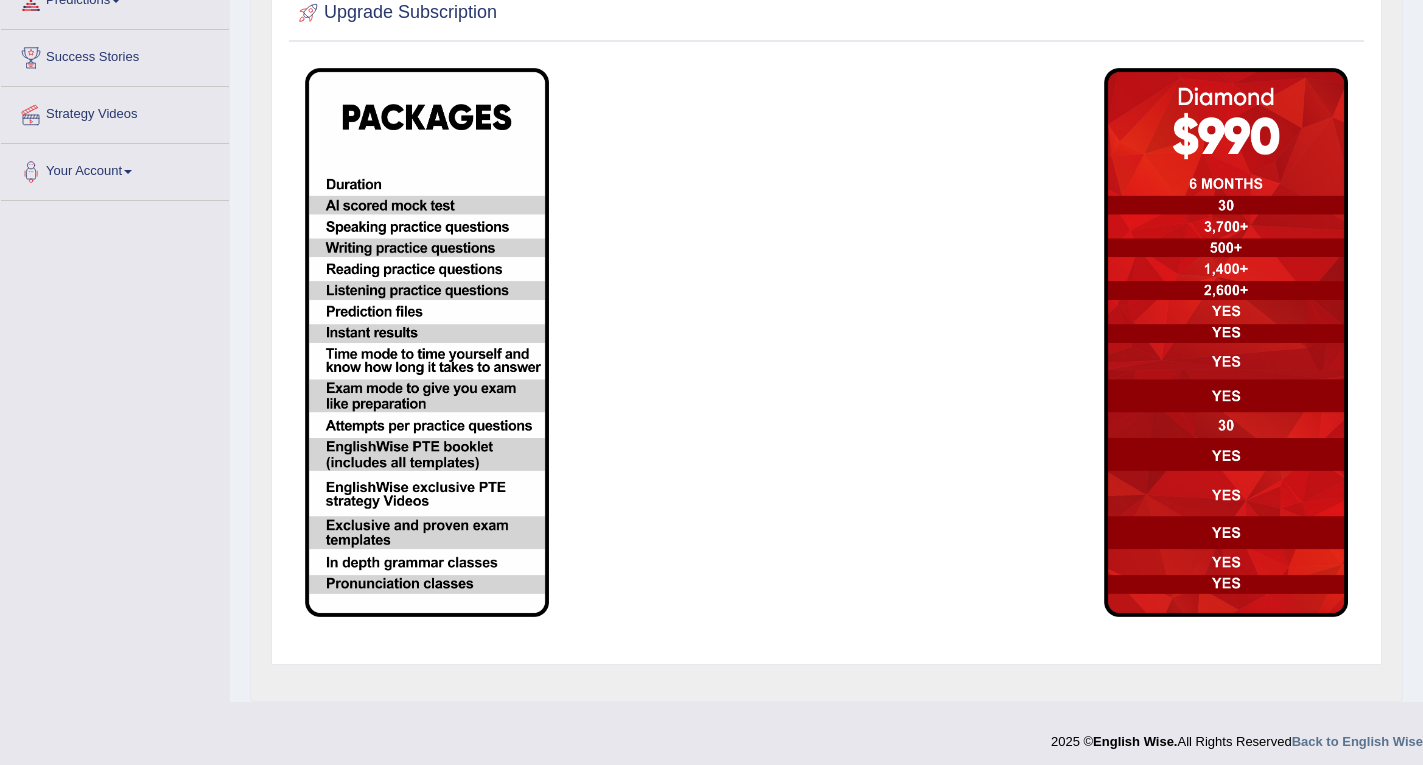 click at bounding box center [427, 342] 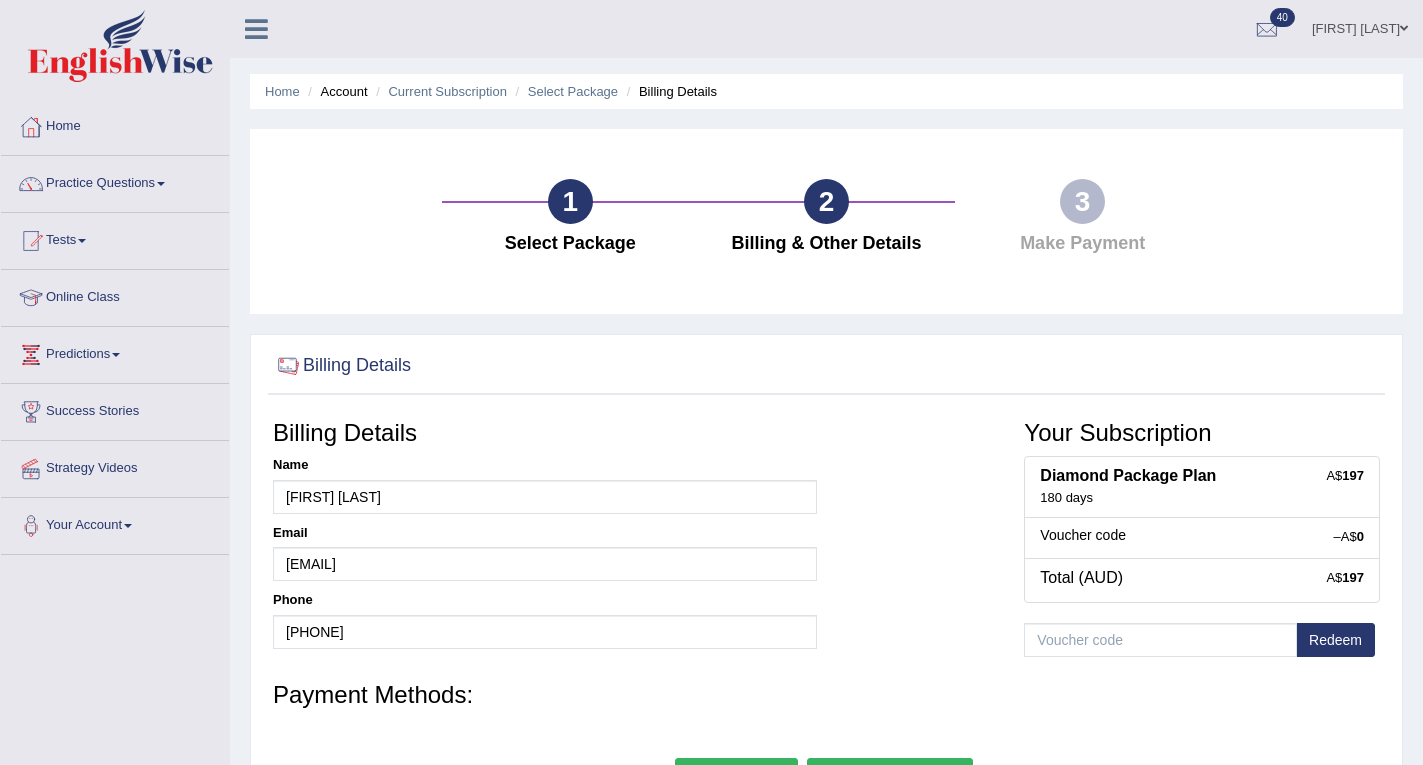 scroll, scrollTop: 0, scrollLeft: 0, axis: both 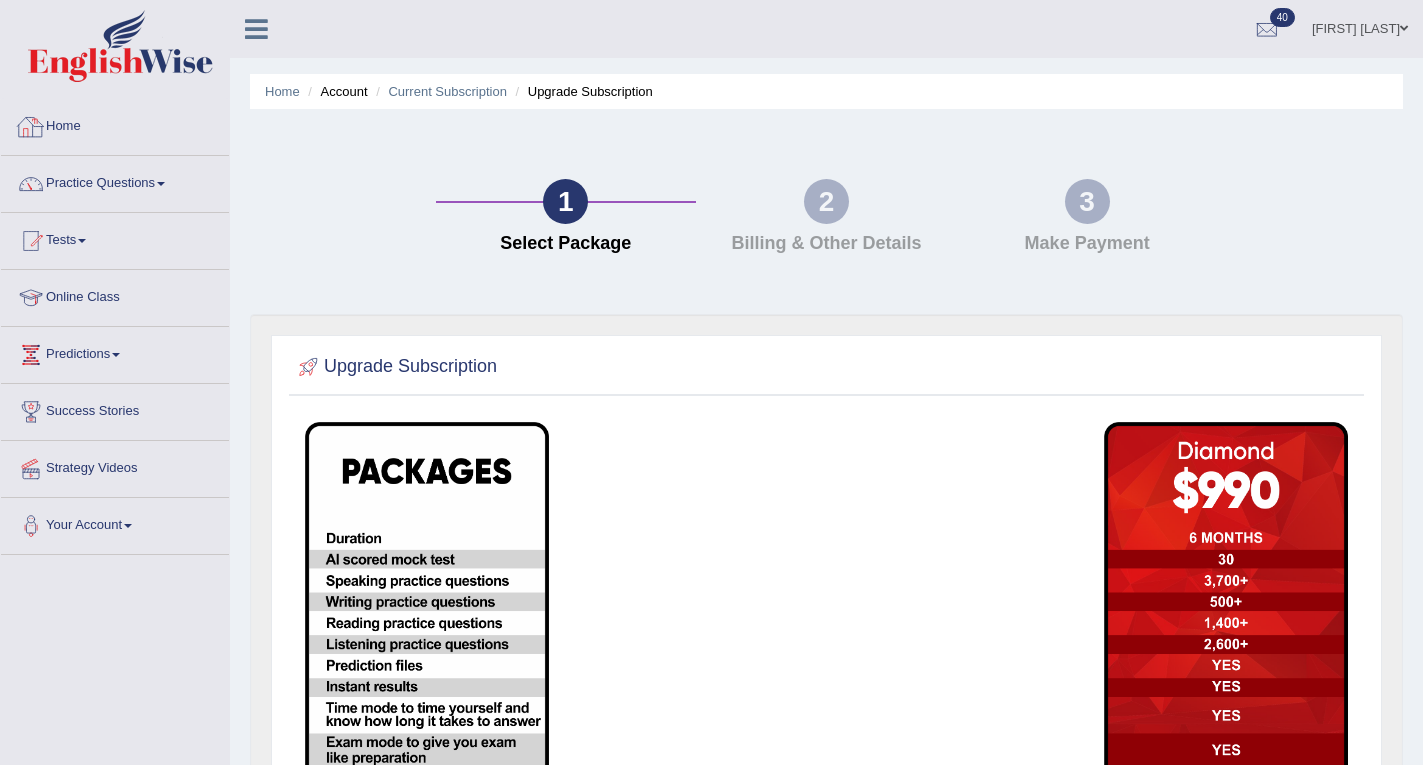 click on "Home" at bounding box center [115, 124] 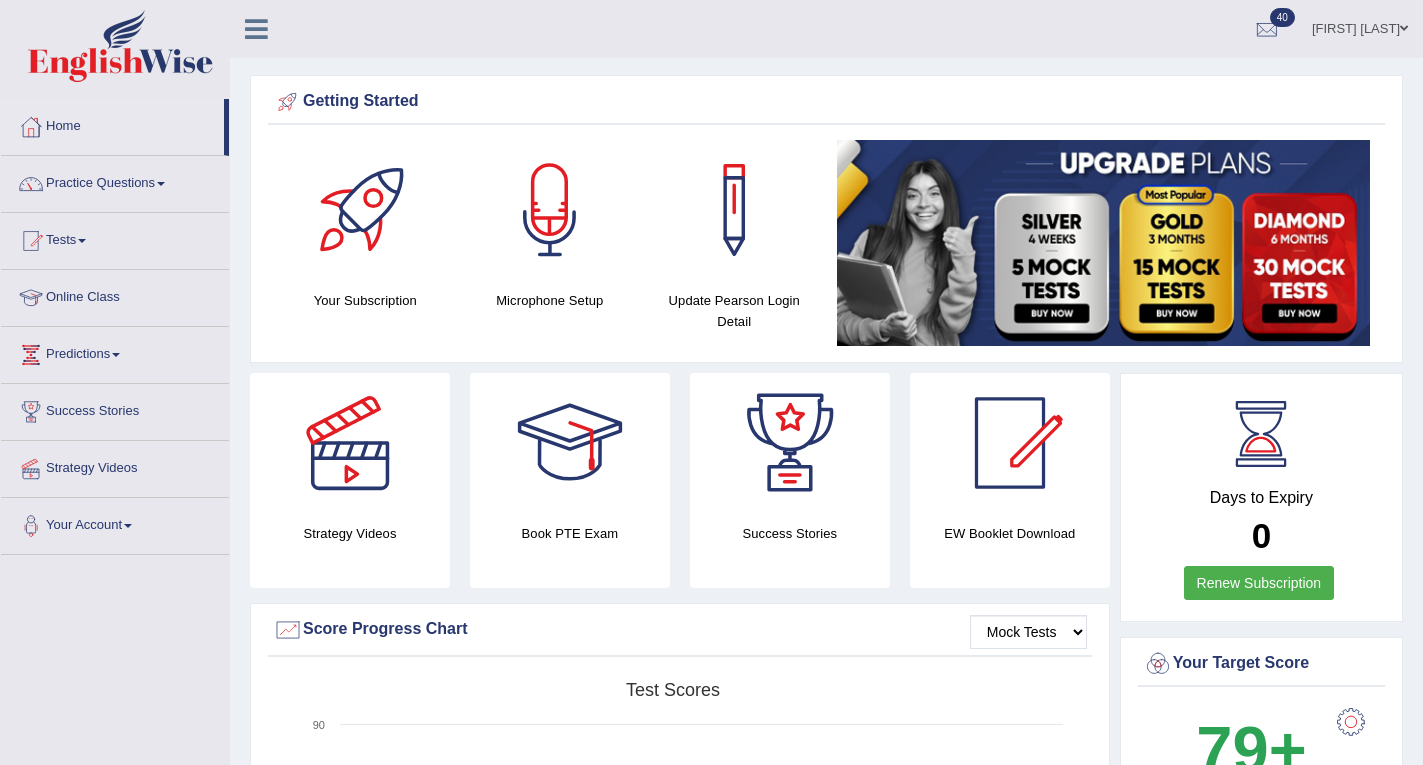 scroll, scrollTop: 0, scrollLeft: 0, axis: both 